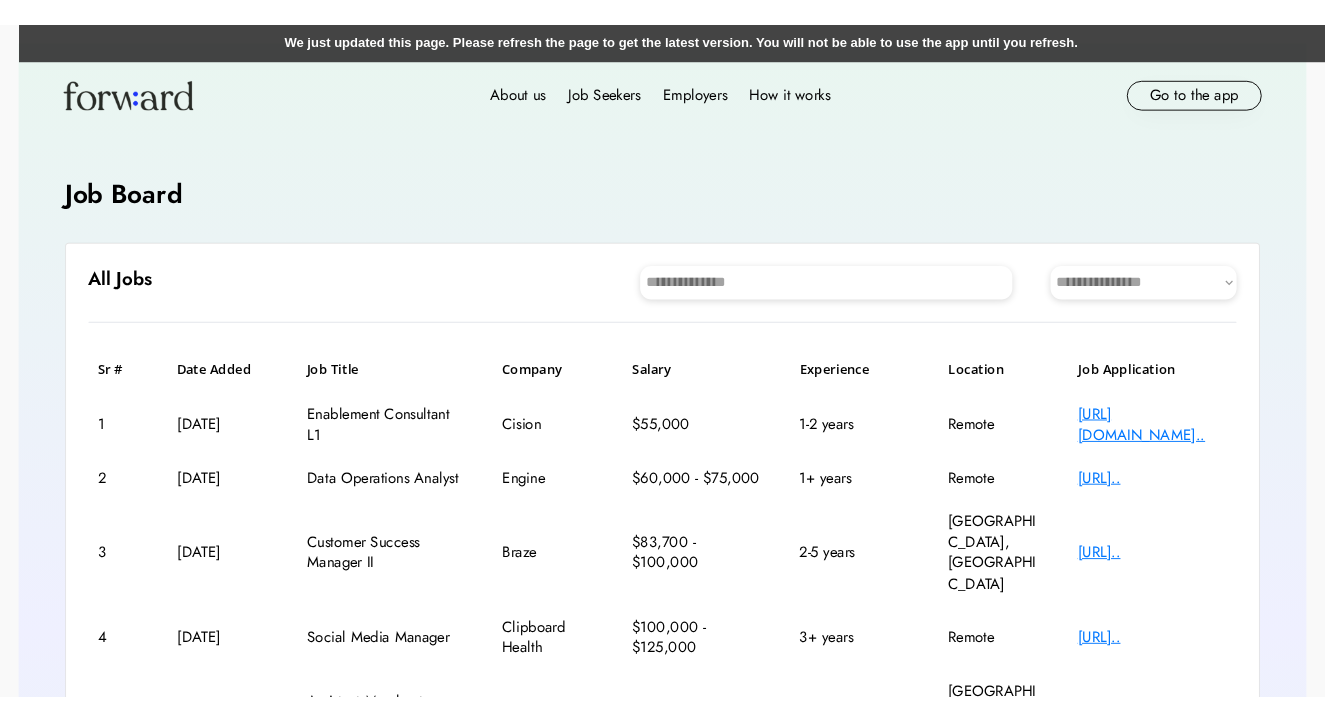 scroll, scrollTop: 0, scrollLeft: 0, axis: both 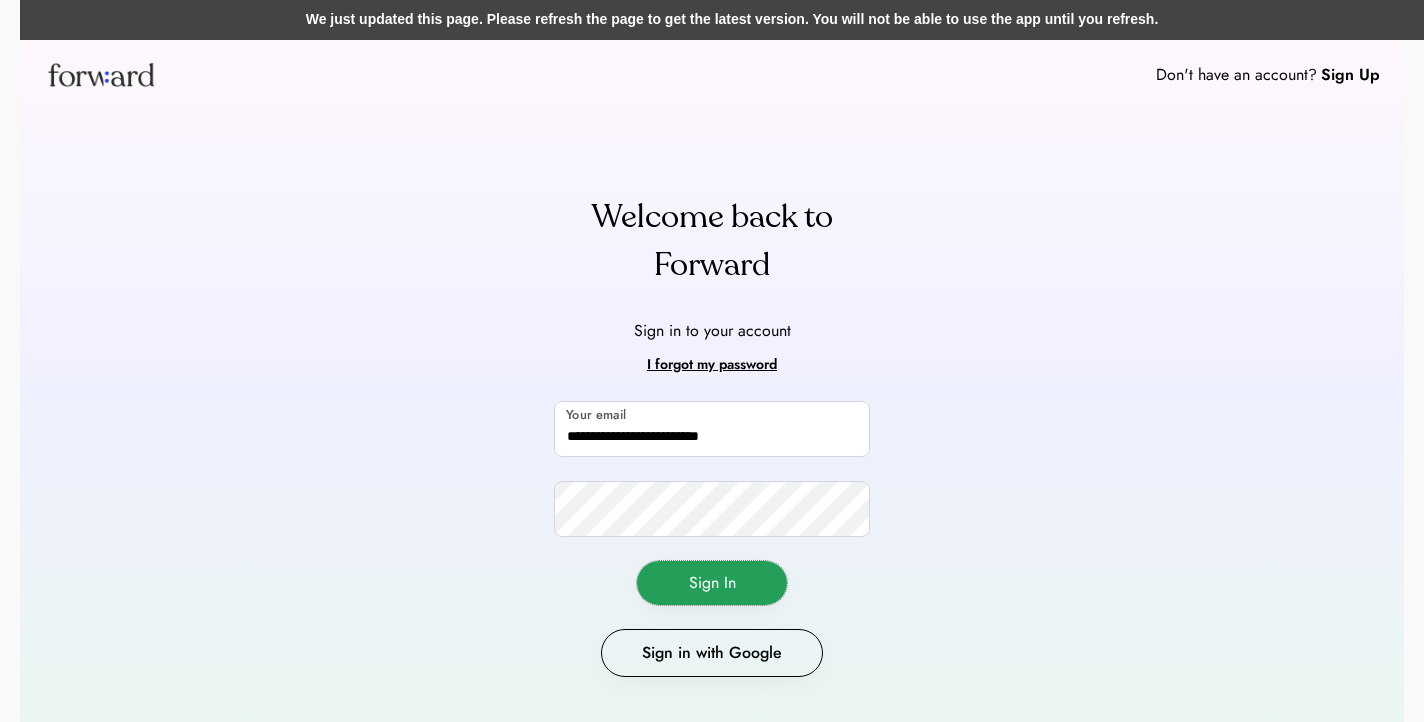 click on "Sign In" at bounding box center [712, 583] 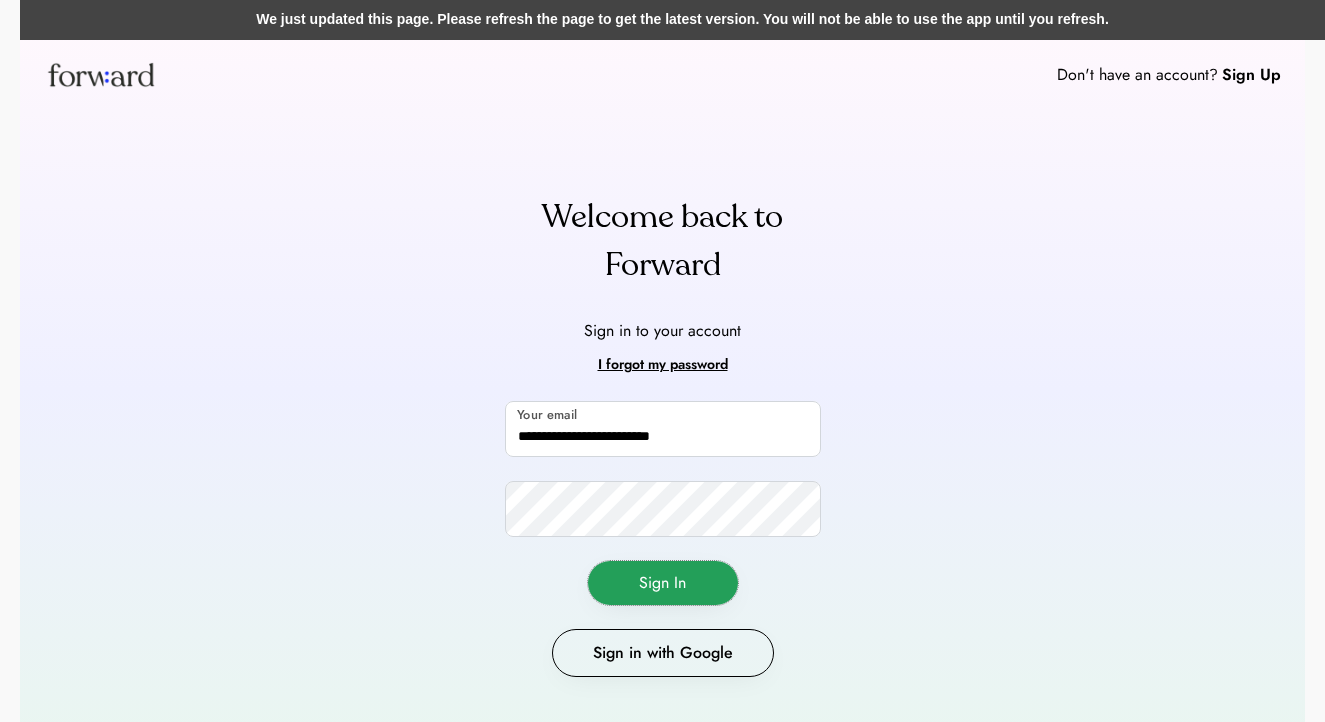 click on "Sign In" at bounding box center (663, 583) 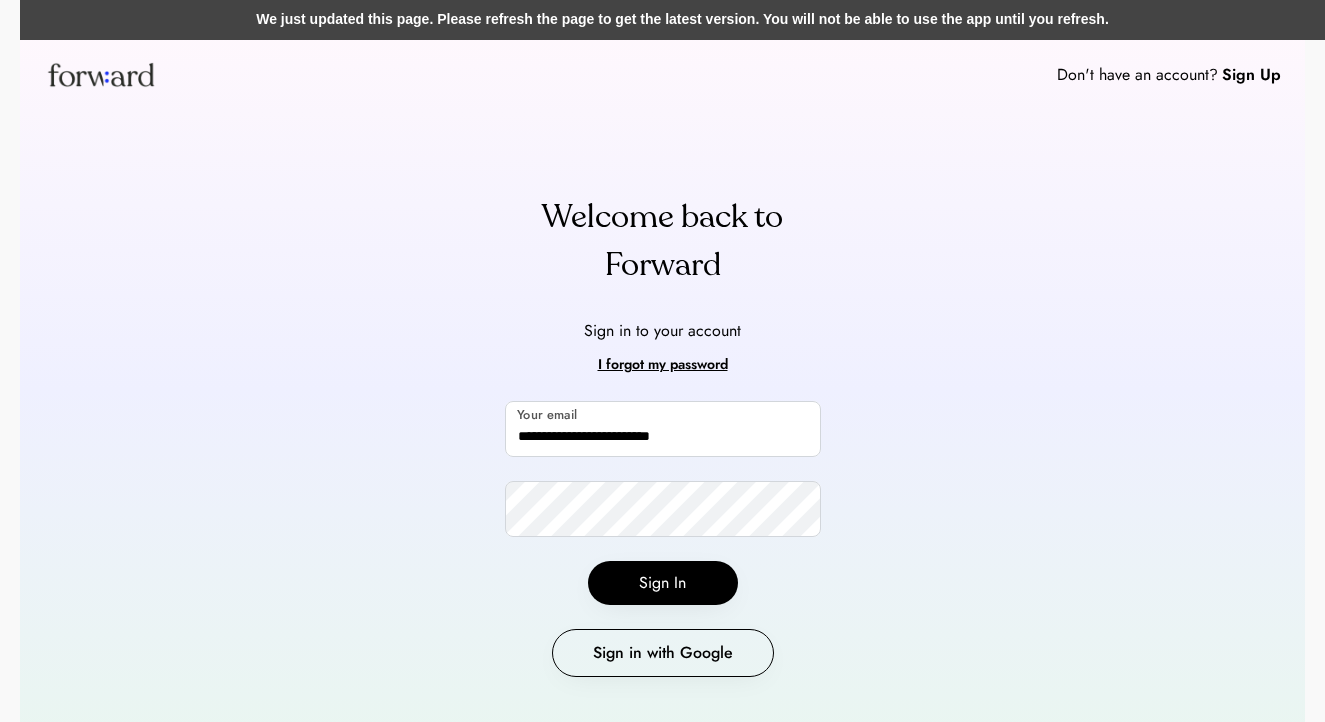 type 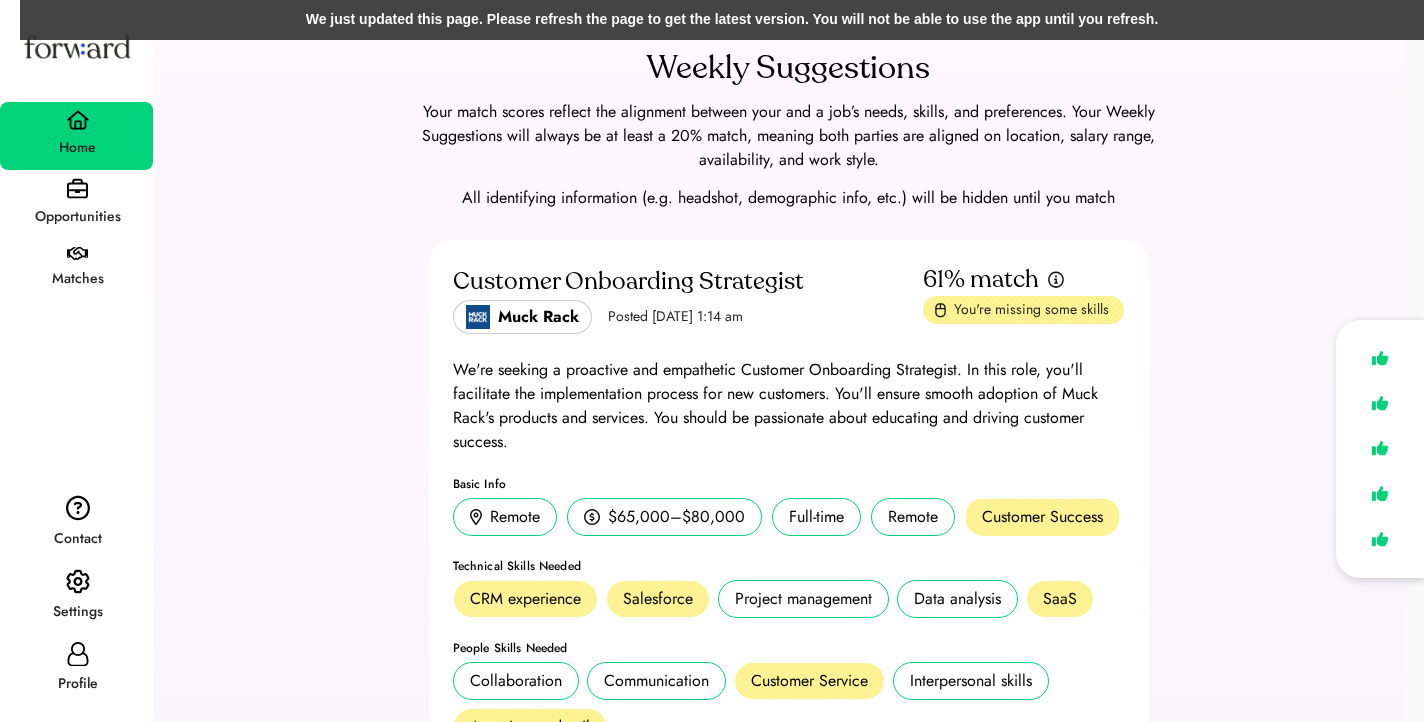 scroll, scrollTop: 0, scrollLeft: 0, axis: both 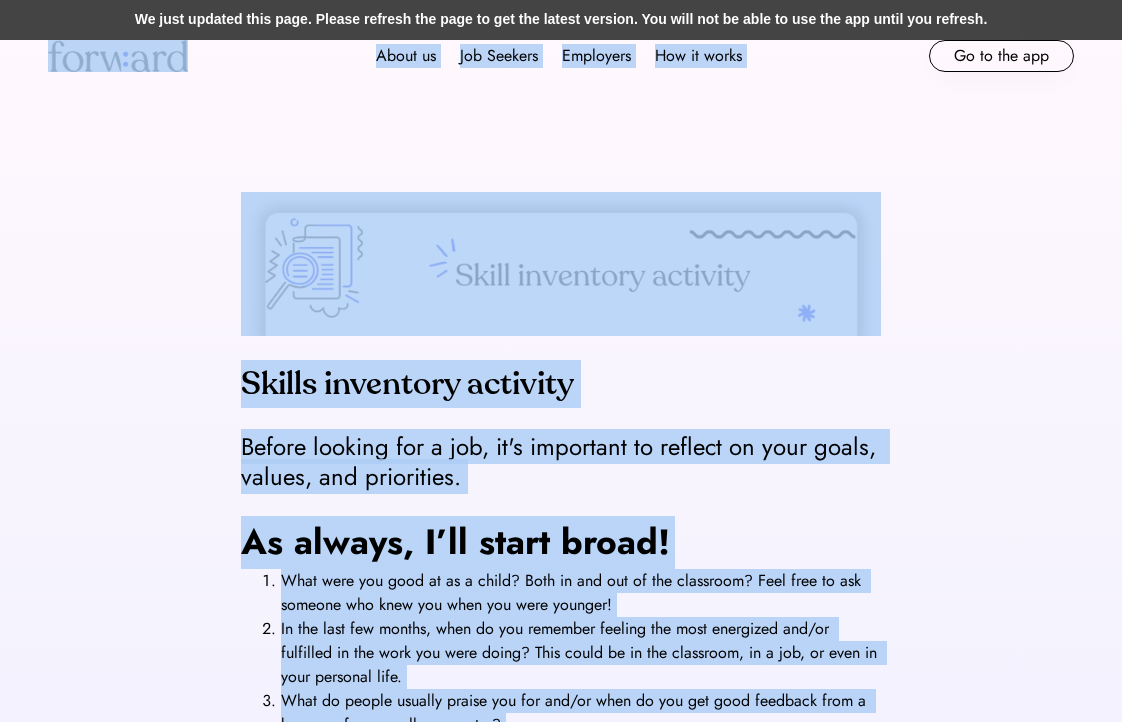 drag, startPoint x: 6, startPoint y: 22, endPoint x: -49, endPoint y: 6, distance: 57.280014 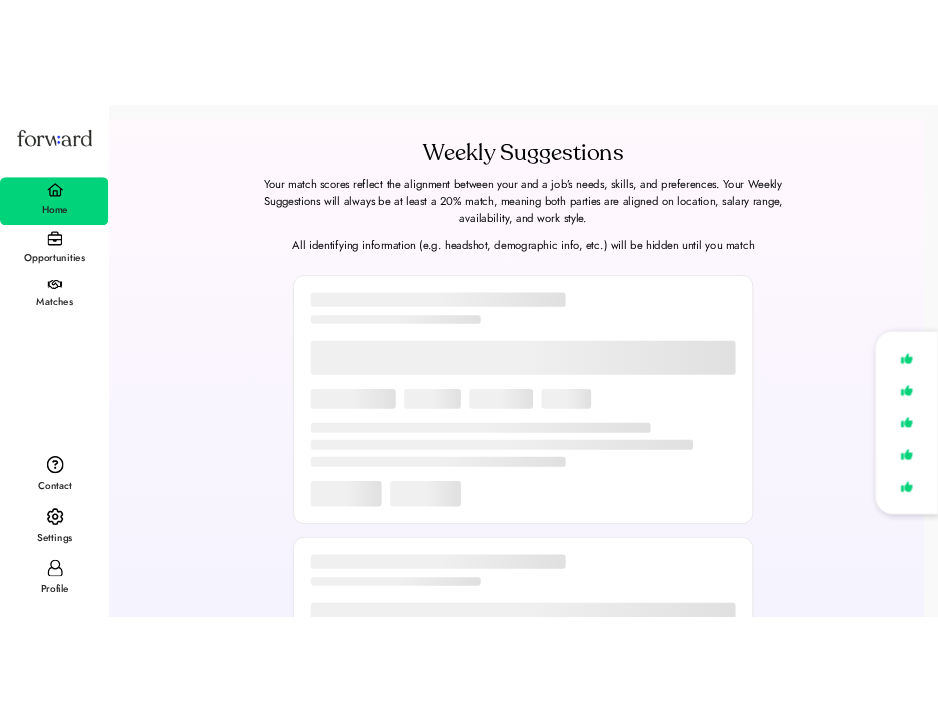 scroll, scrollTop: 0, scrollLeft: 0, axis: both 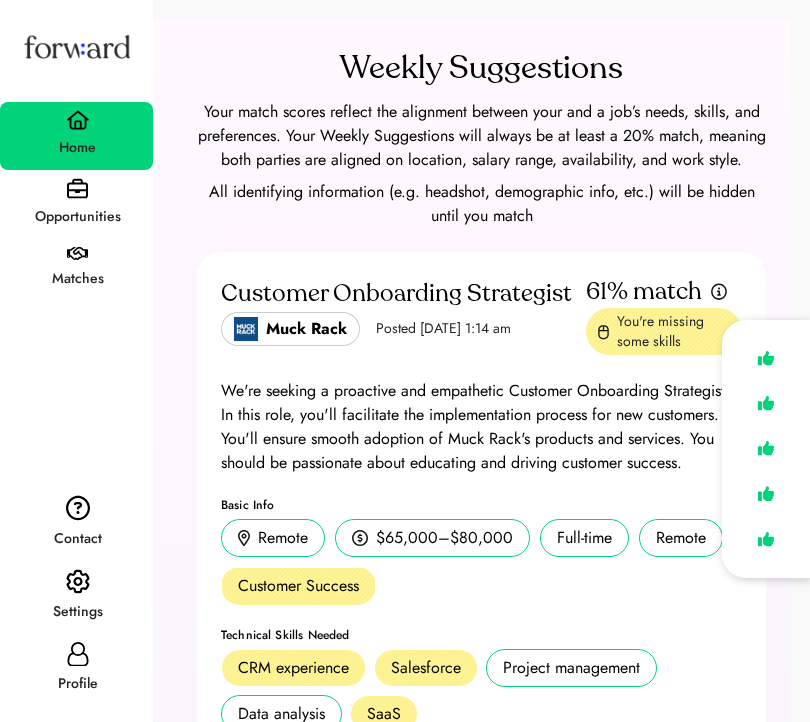click on "Profile" at bounding box center [76, 670] 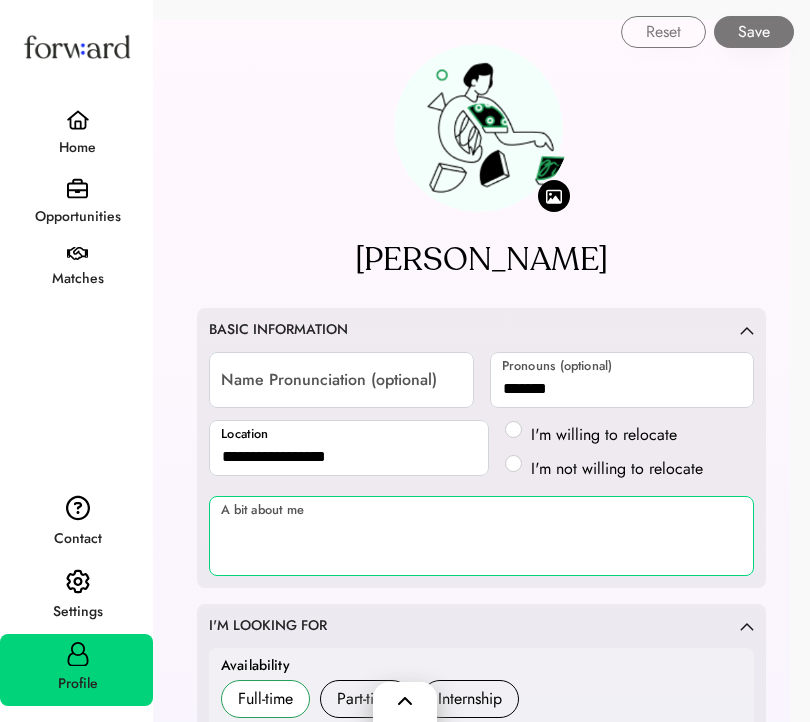 click at bounding box center [481, 536] 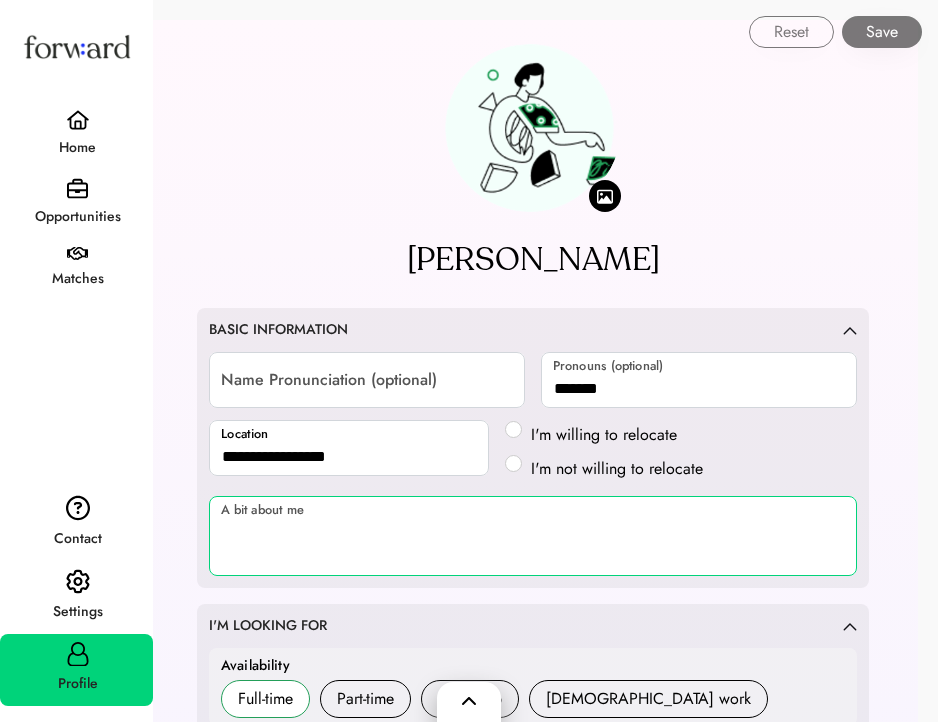 paste on "**********" 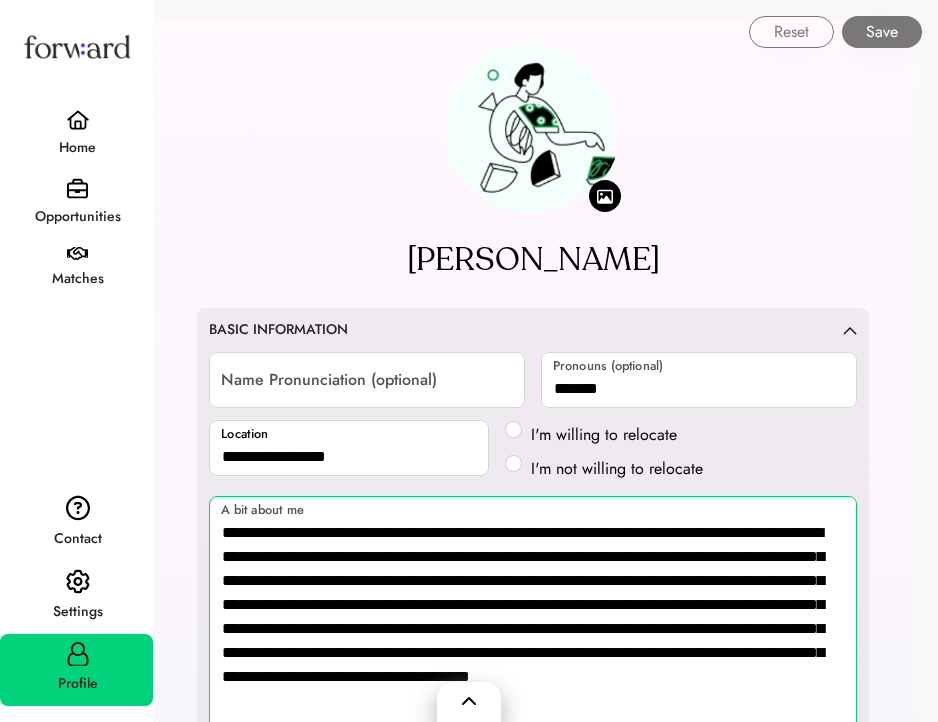 scroll, scrollTop: 37, scrollLeft: 0, axis: vertical 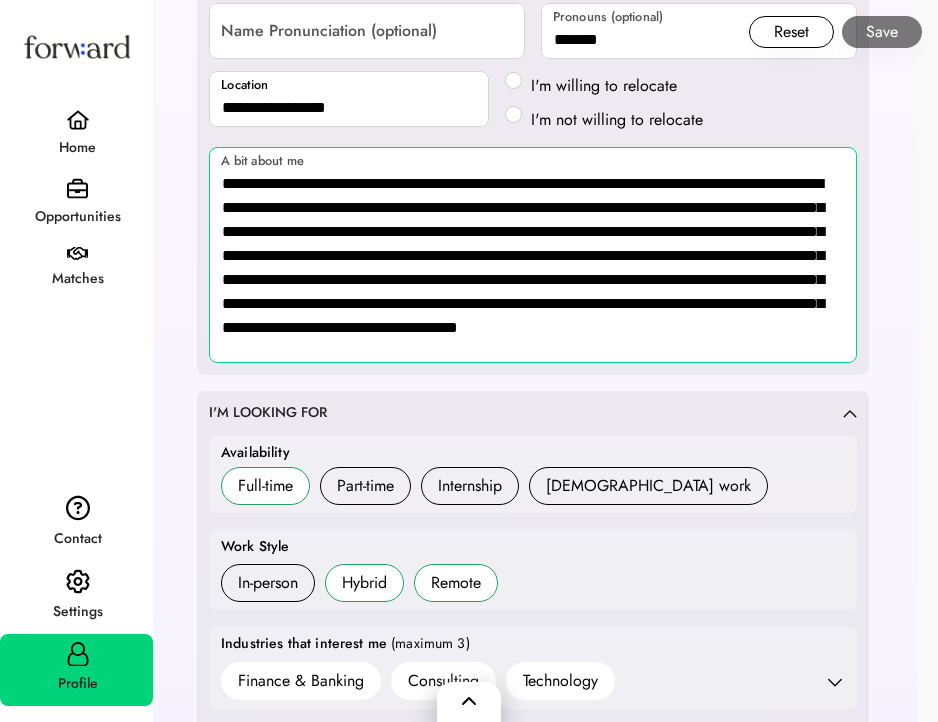 type on "**********" 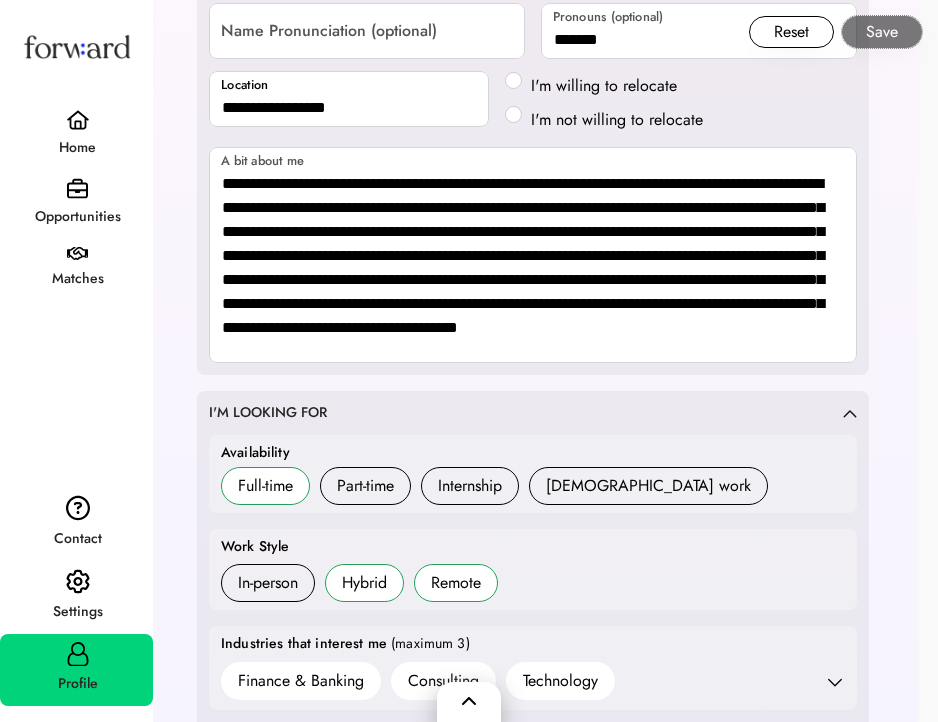 click on "Save" at bounding box center (882, 32) 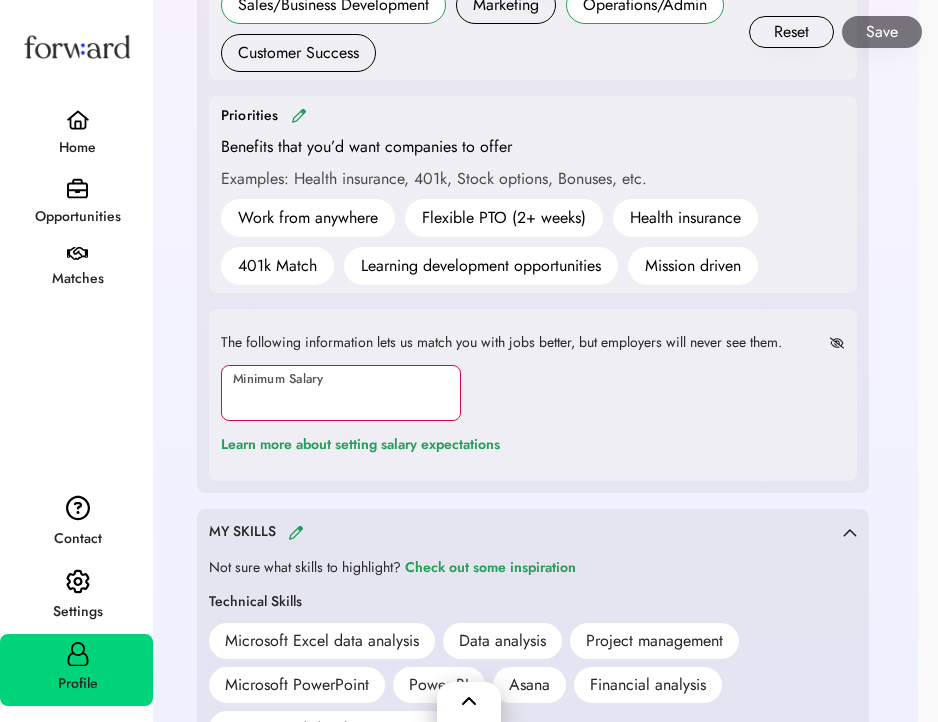 scroll, scrollTop: 1389, scrollLeft: 0, axis: vertical 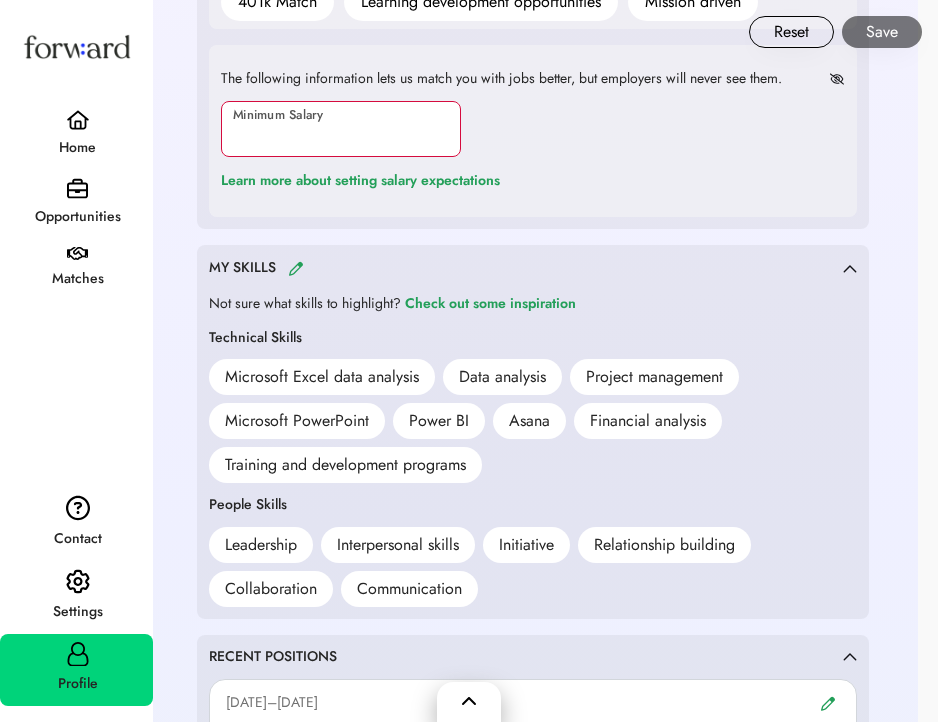 click at bounding box center (341, 129) 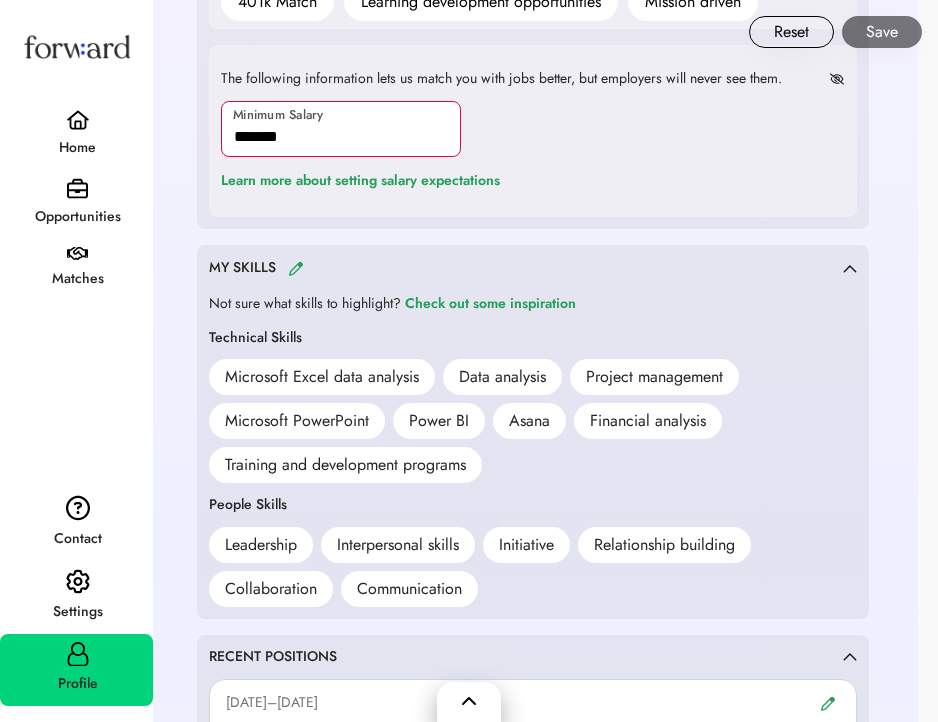 type on "*******" 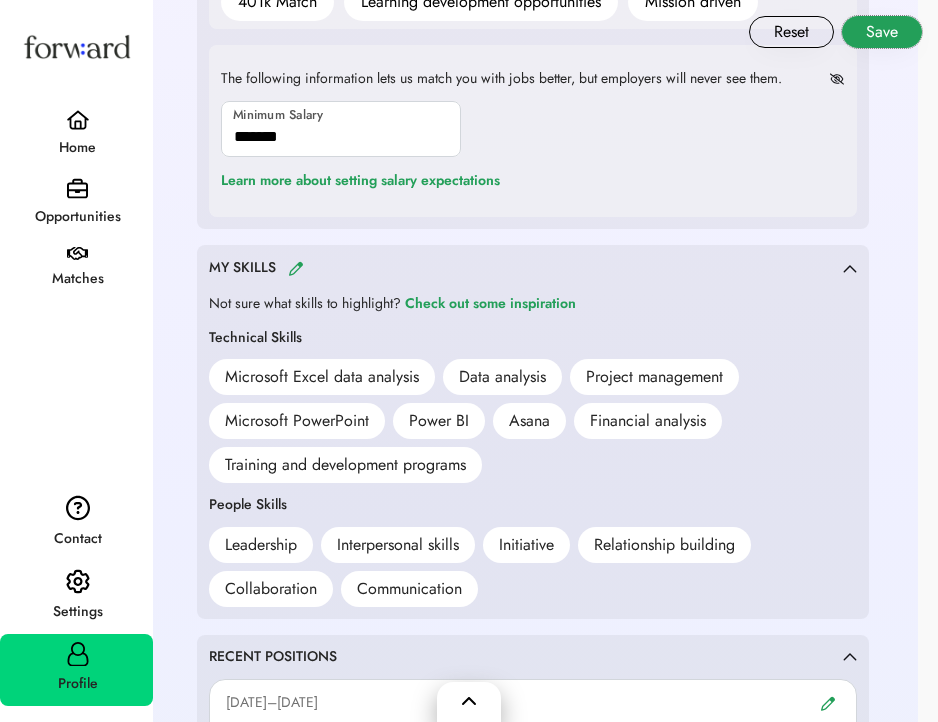 click on "Save" at bounding box center [882, 32] 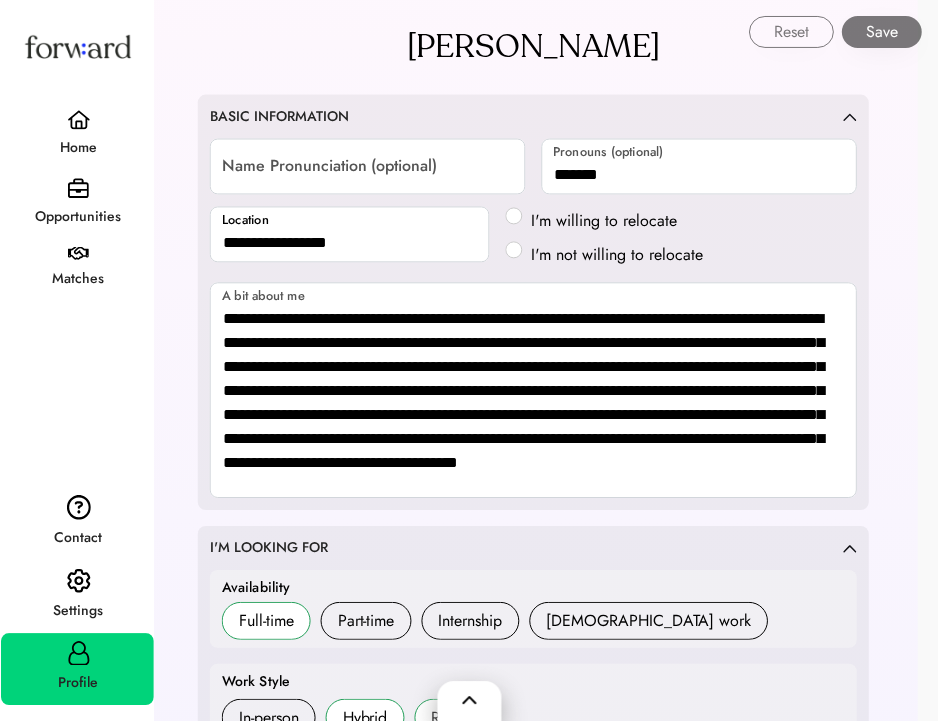 scroll, scrollTop: 217, scrollLeft: 0, axis: vertical 